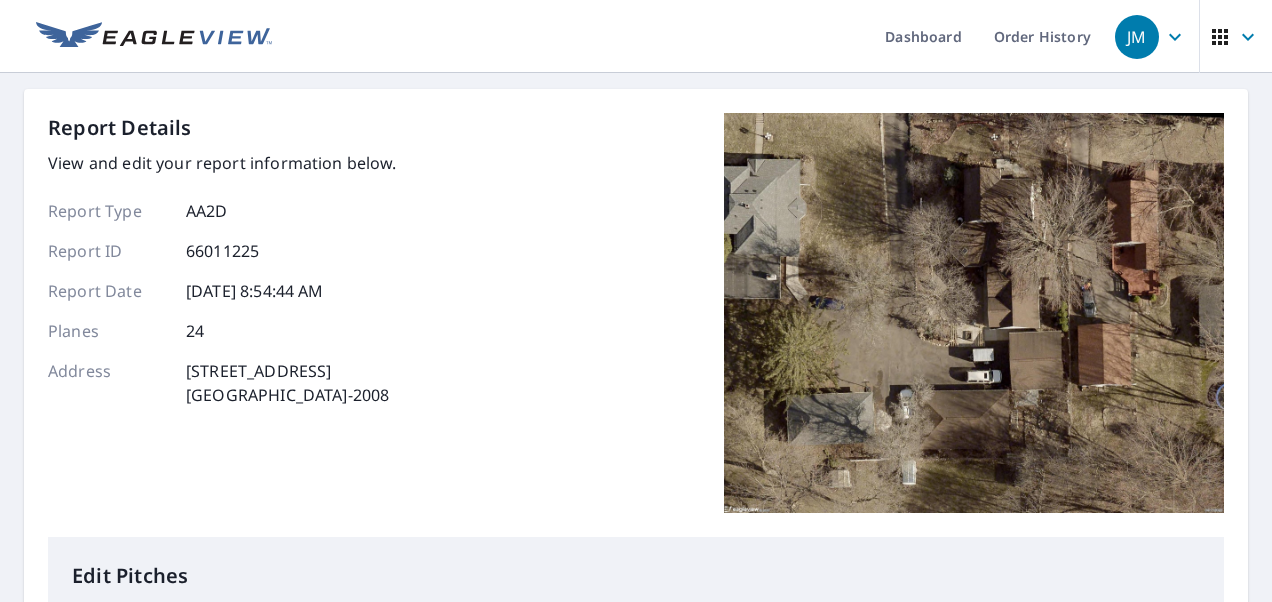 scroll, scrollTop: 0, scrollLeft: 0, axis: both 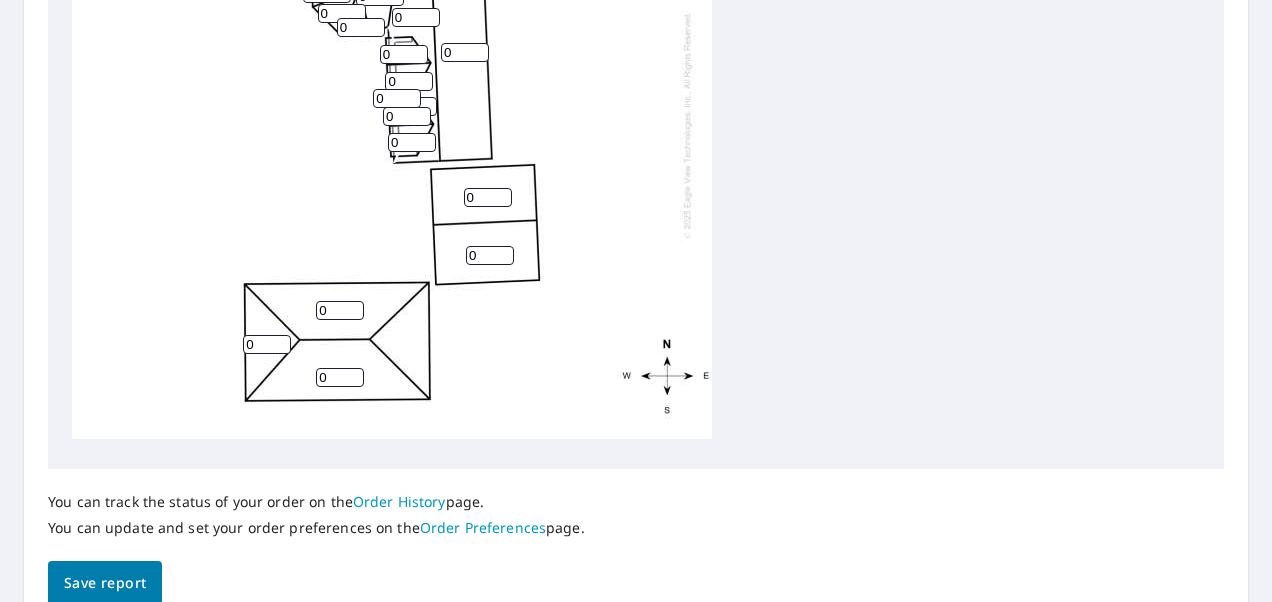 drag, startPoint x: 263, startPoint y: 326, endPoint x: 209, endPoint y: 328, distance: 54.037025 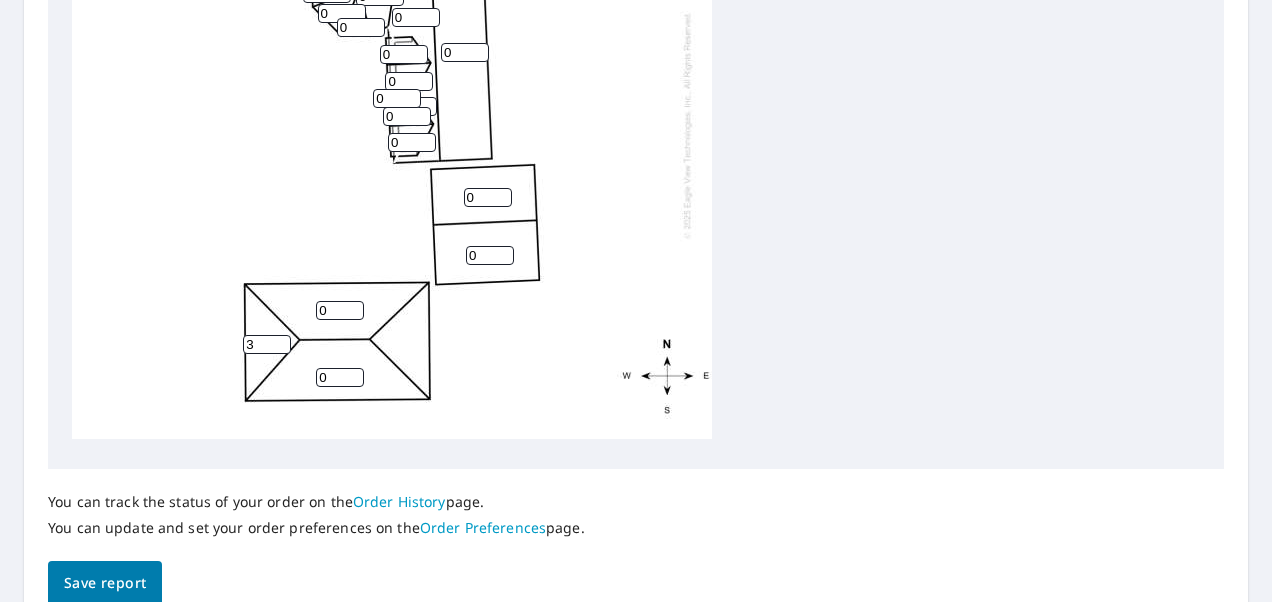 type on "3" 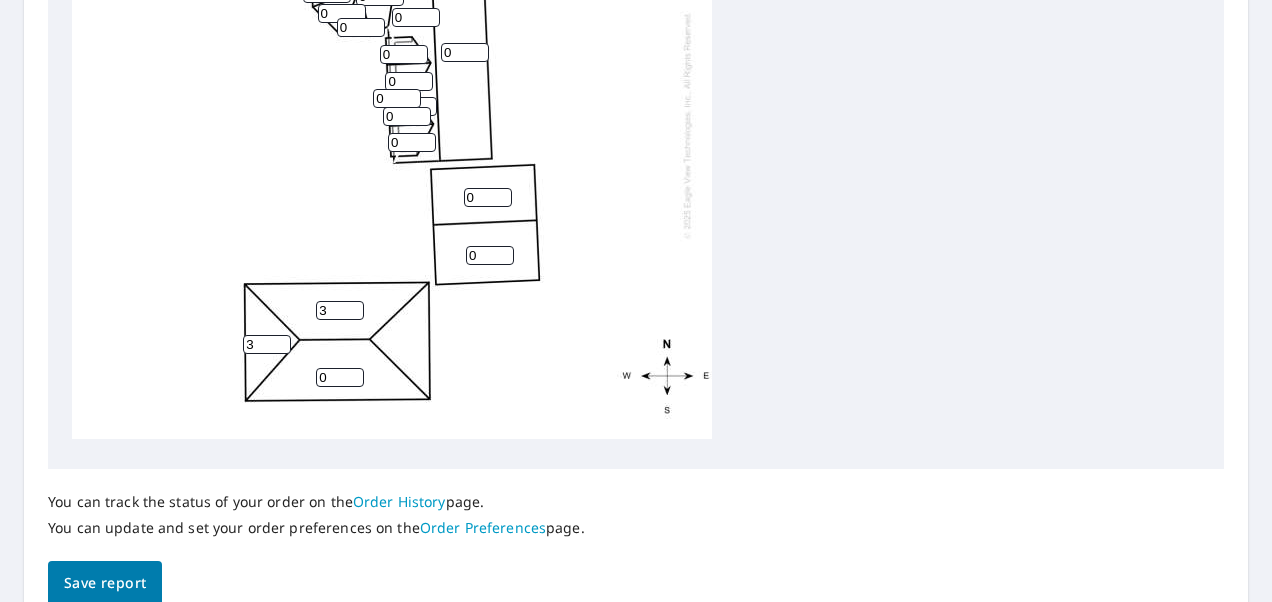 drag, startPoint x: 333, startPoint y: 301, endPoint x: 360, endPoint y: 374, distance: 77.83315 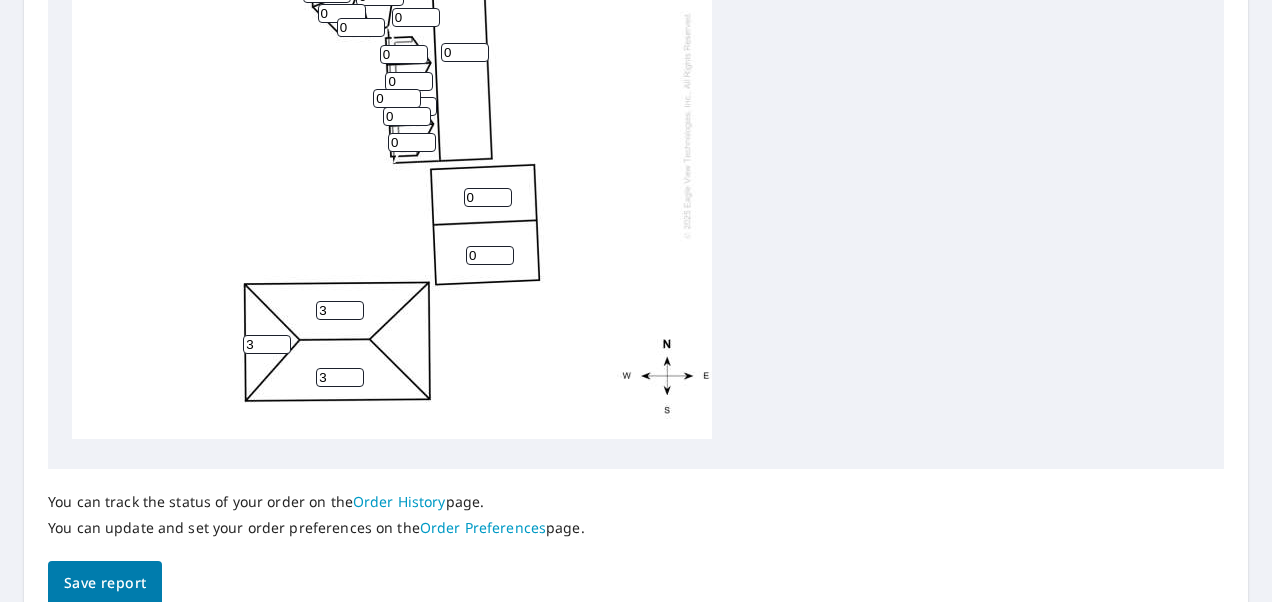 drag, startPoint x: 338, startPoint y: 365, endPoint x: 279, endPoint y: 362, distance: 59.07622 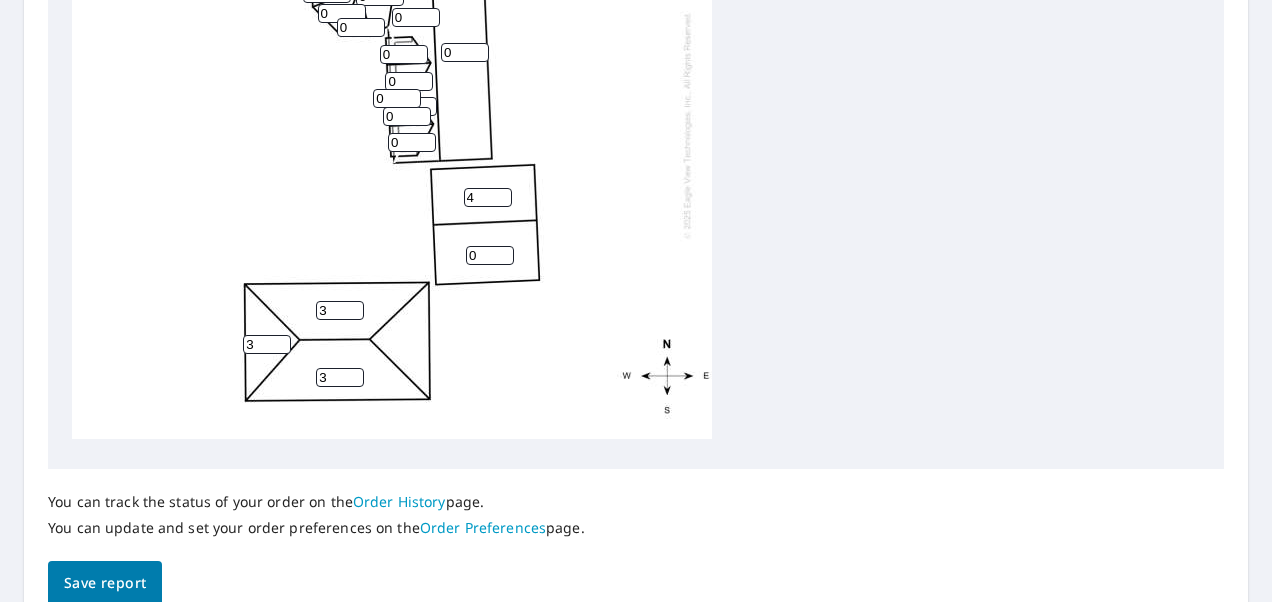 type on "4" 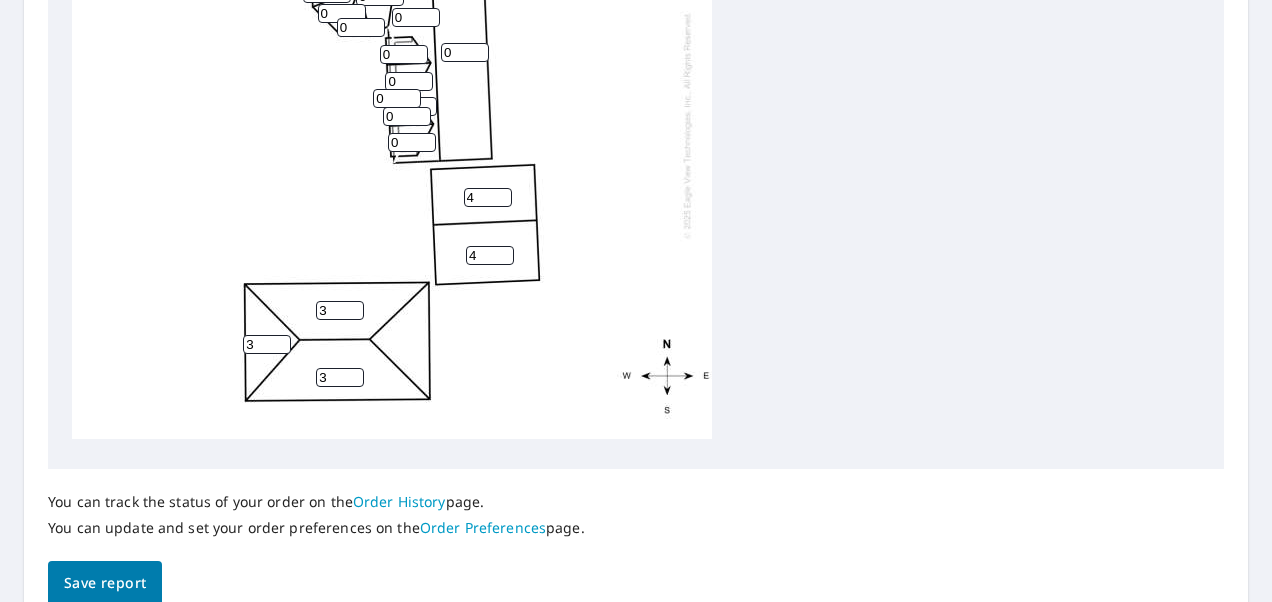 drag, startPoint x: 476, startPoint y: 241, endPoint x: 400, endPoint y: 238, distance: 76.05919 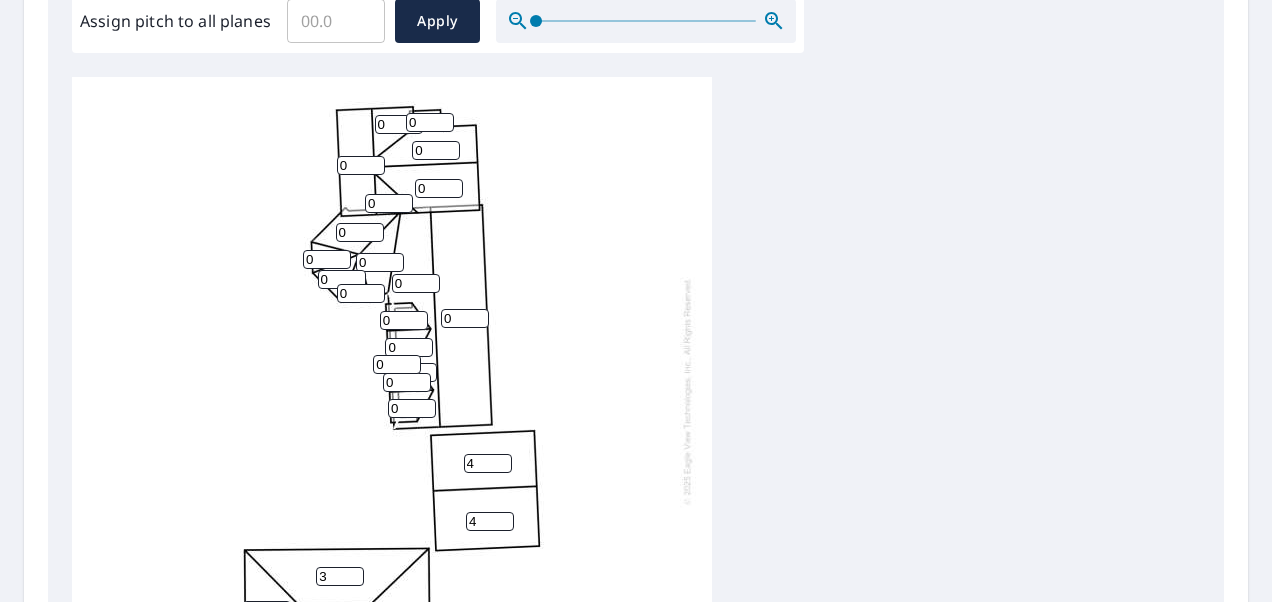 scroll, scrollTop: 620, scrollLeft: 0, axis: vertical 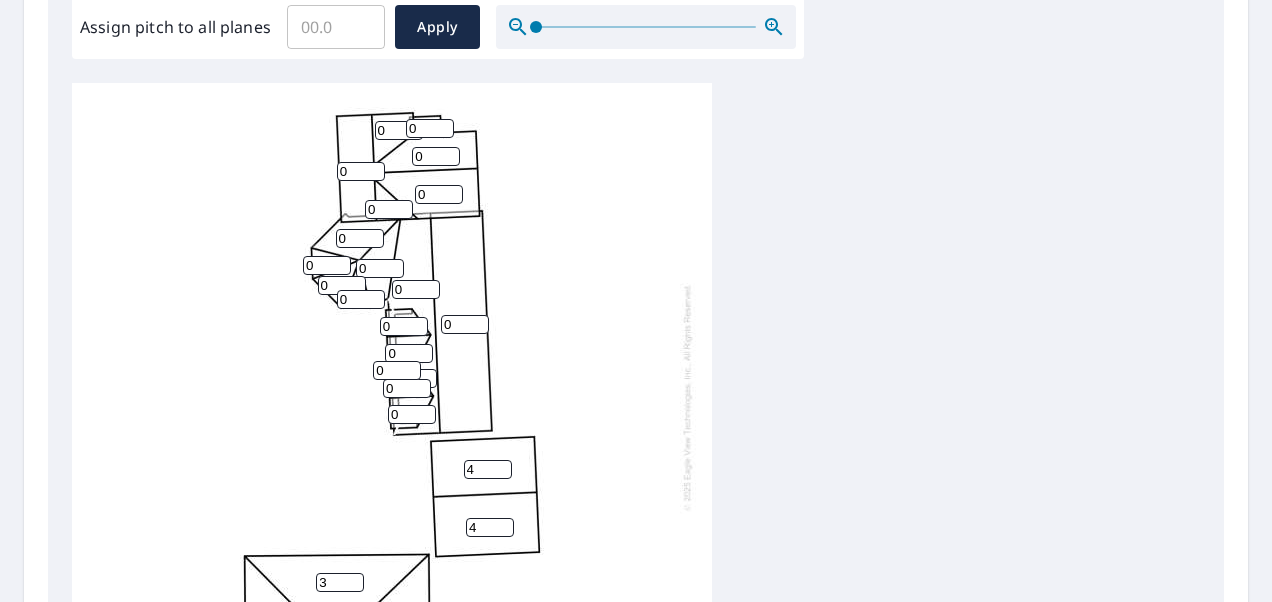type on "4" 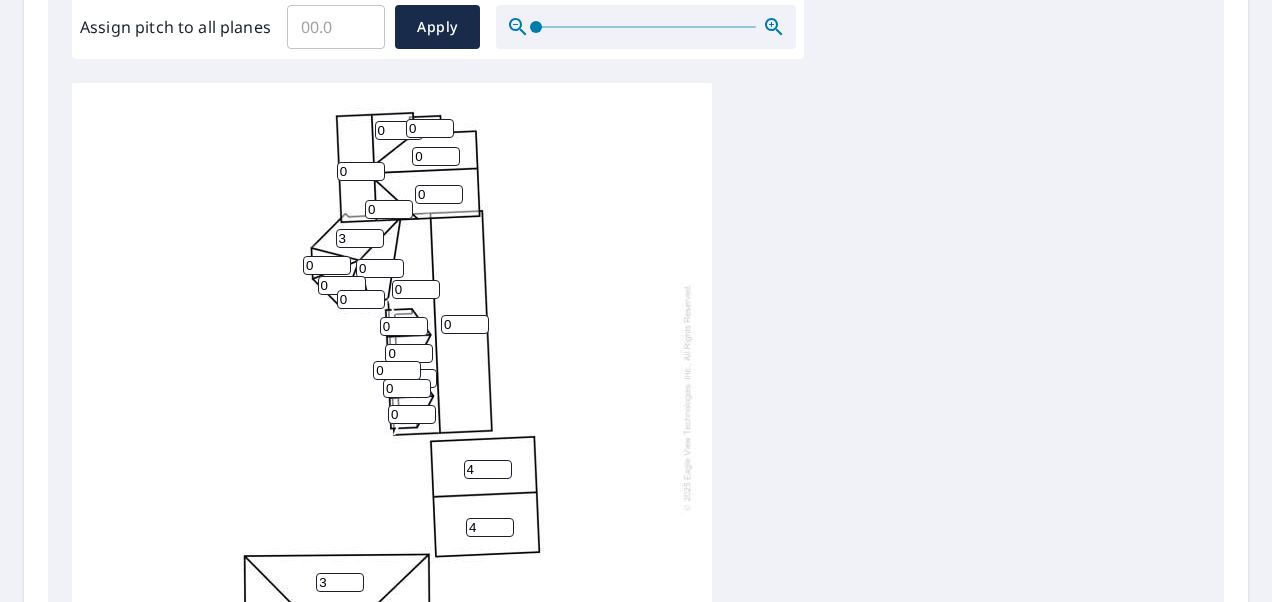 type on "3" 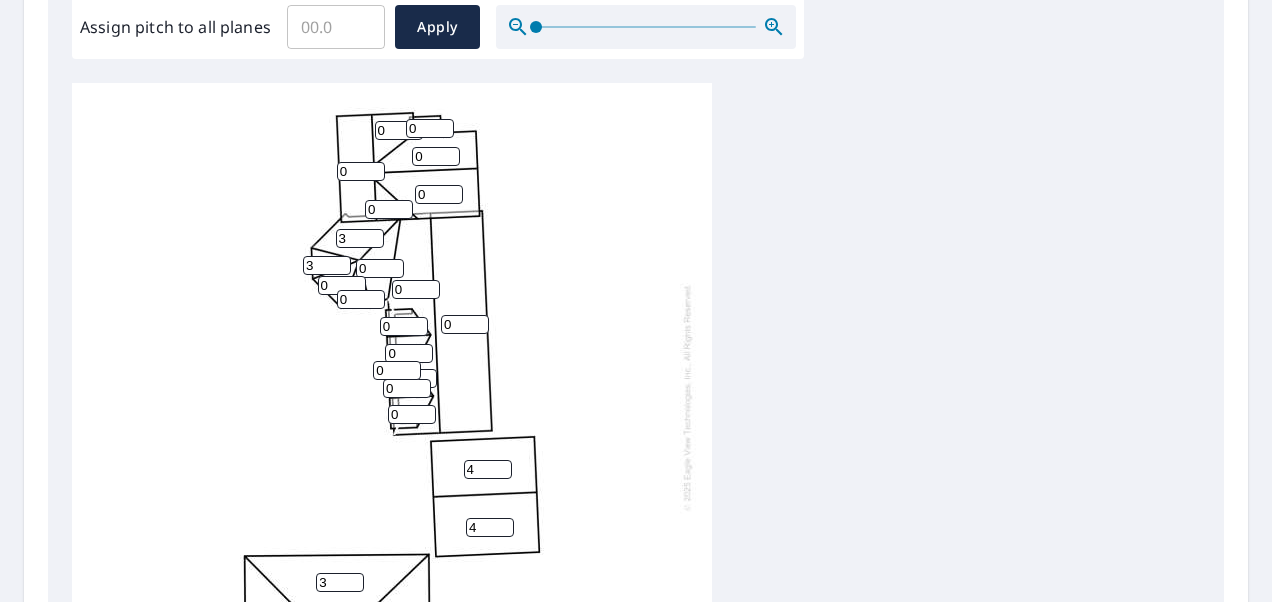 type on "3" 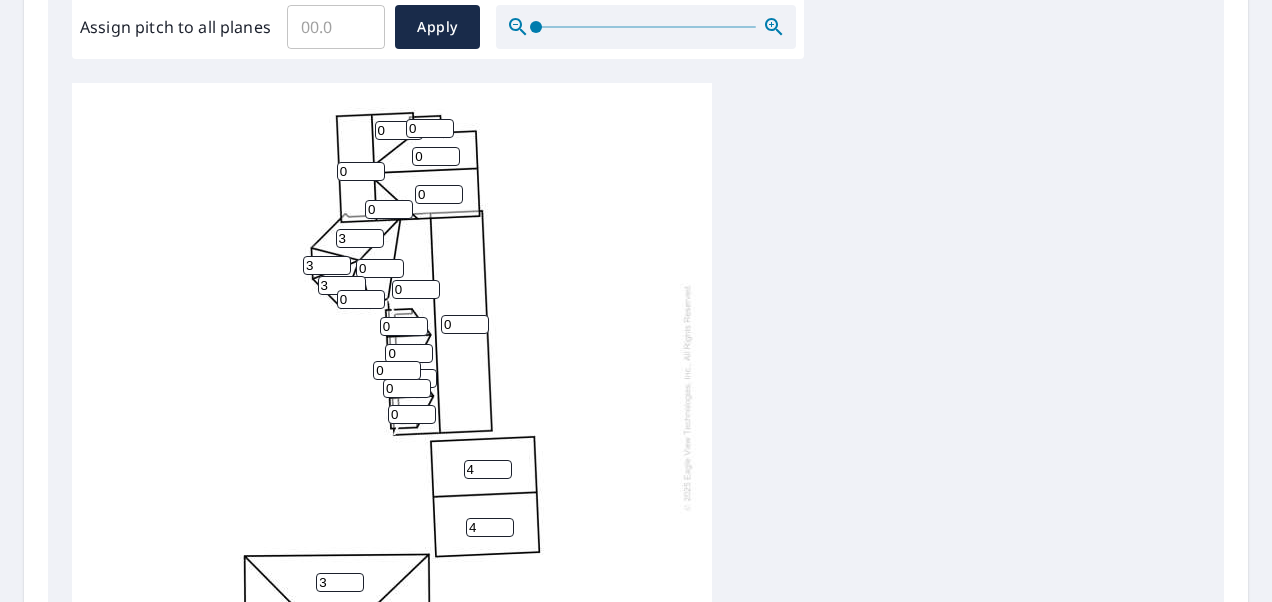 type on "3" 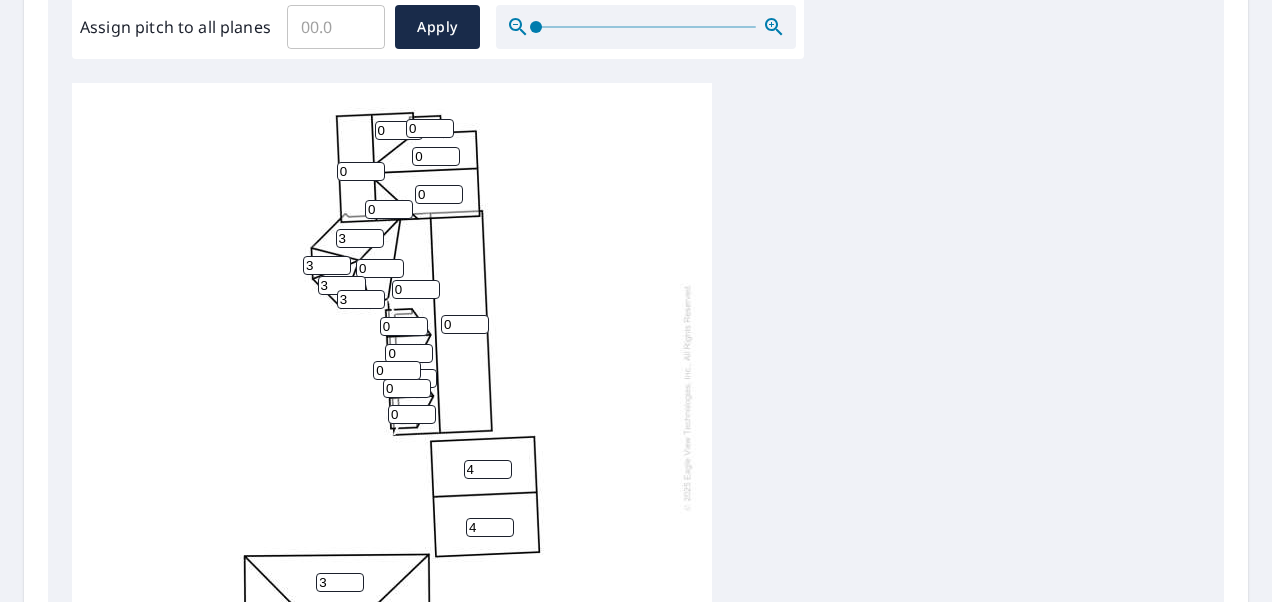 type on "3" 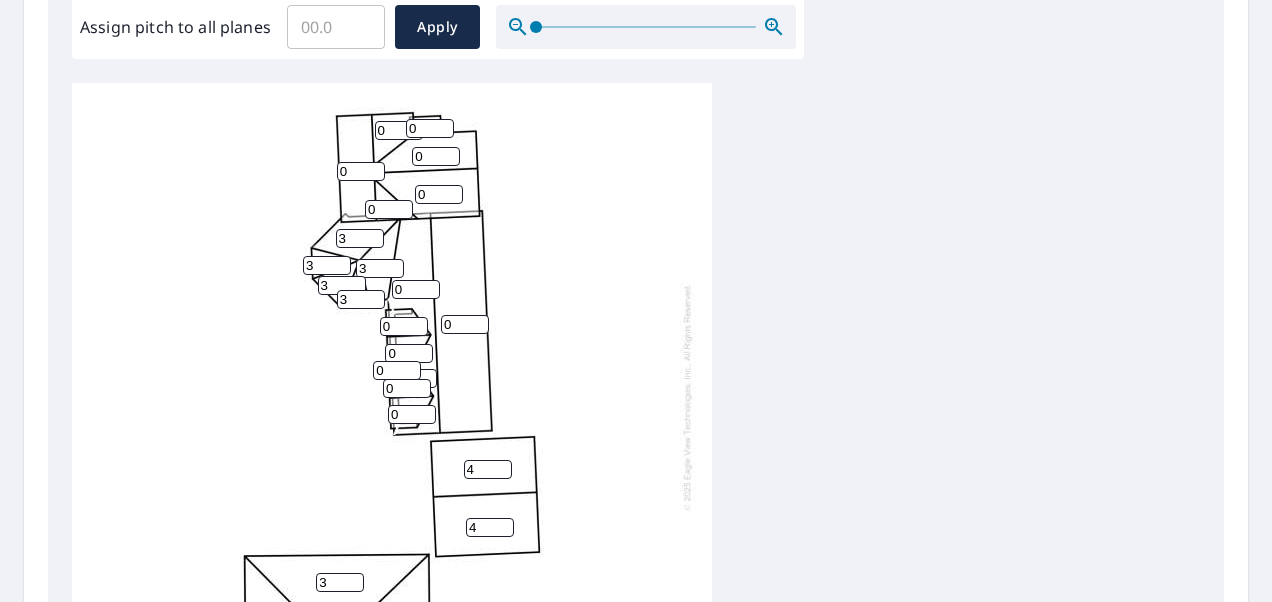 type on "3" 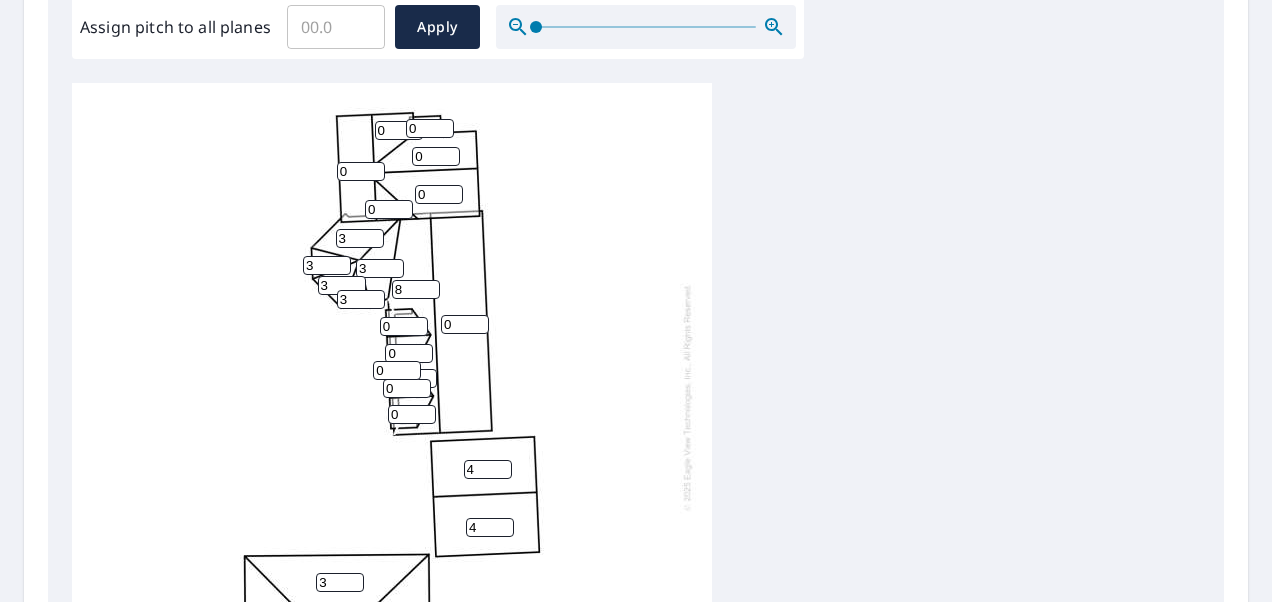 type on "8" 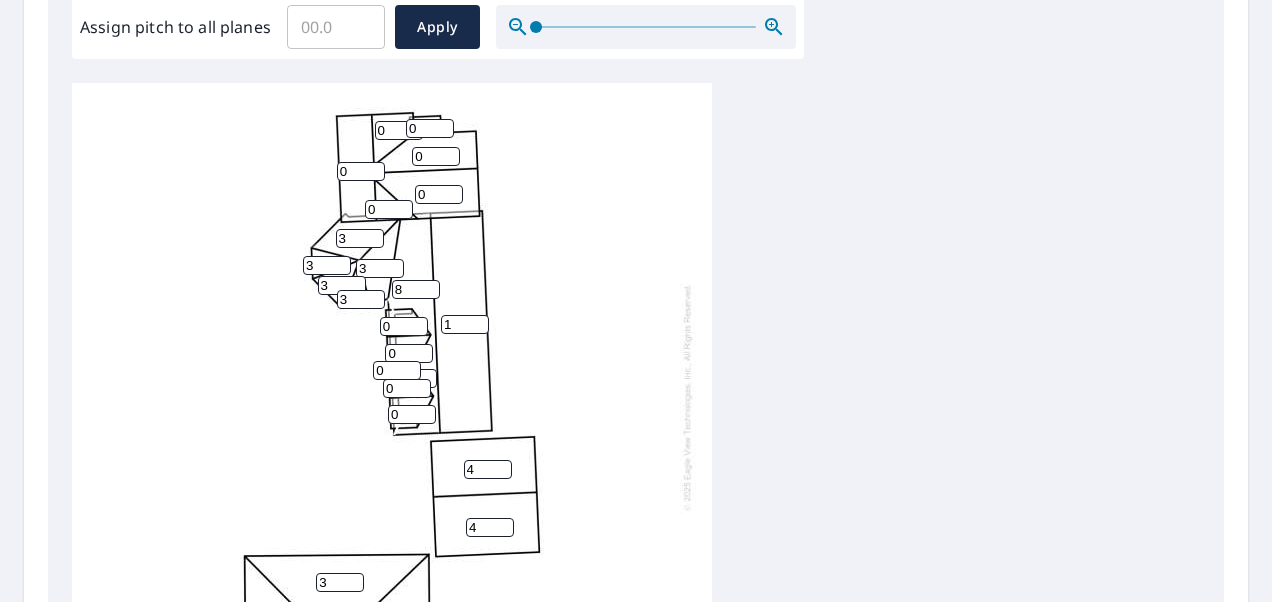 click on "1" at bounding box center [465, 324] 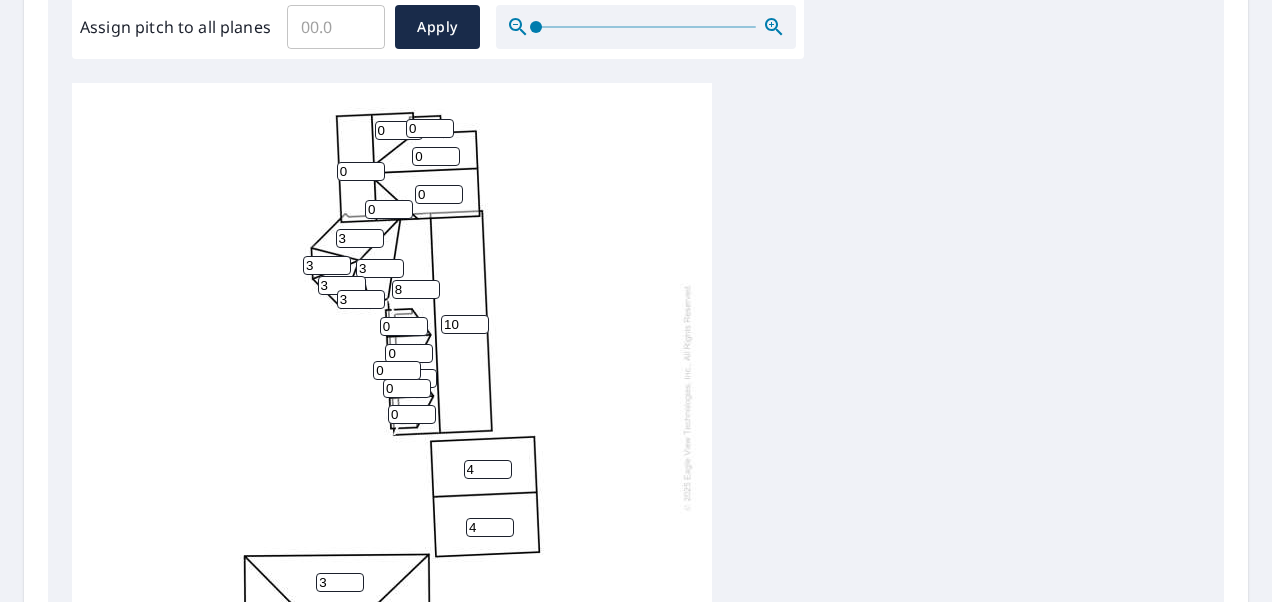 type on "10" 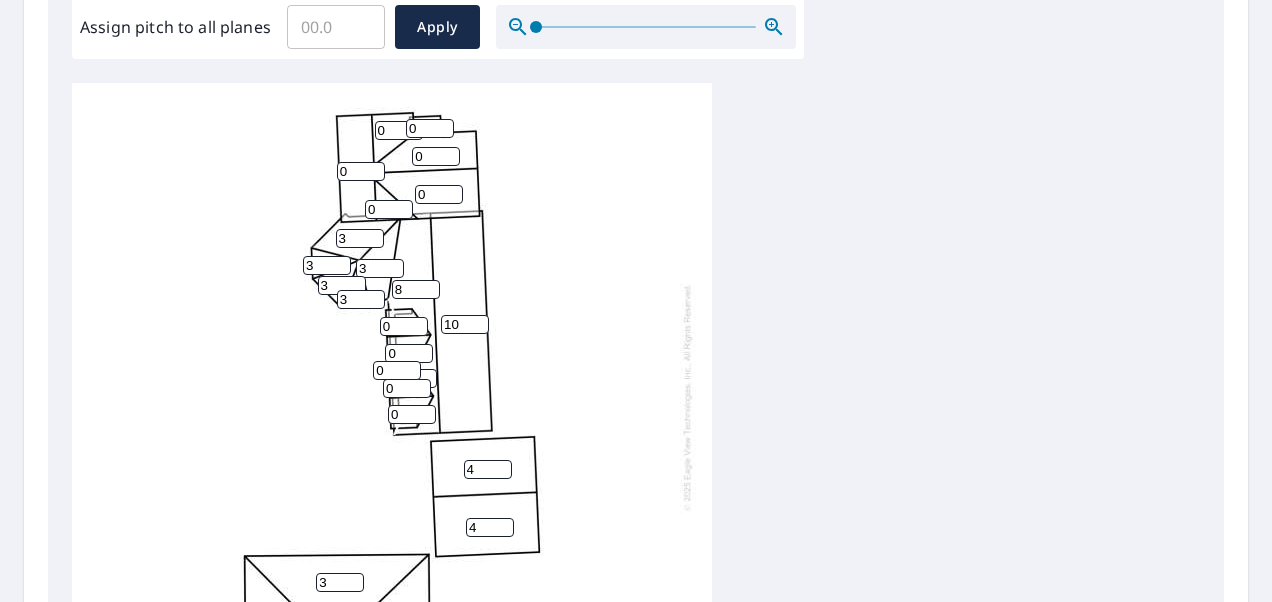 drag, startPoint x: 353, startPoint y: 168, endPoint x: 325, endPoint y: 174, distance: 28.635643 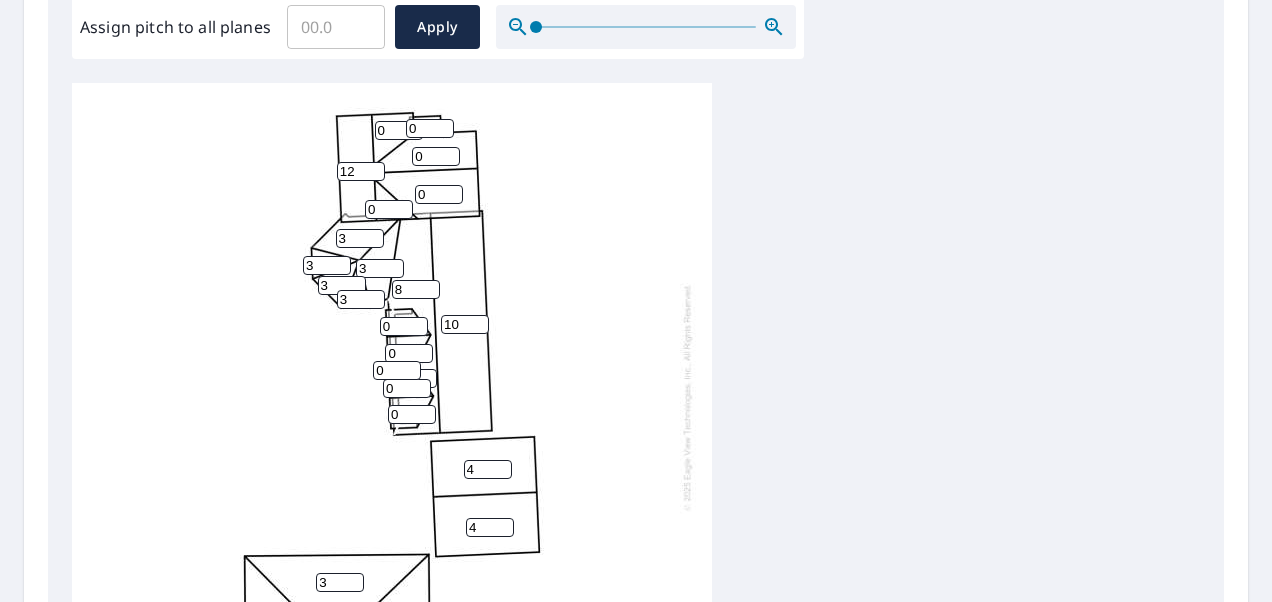 type on "12" 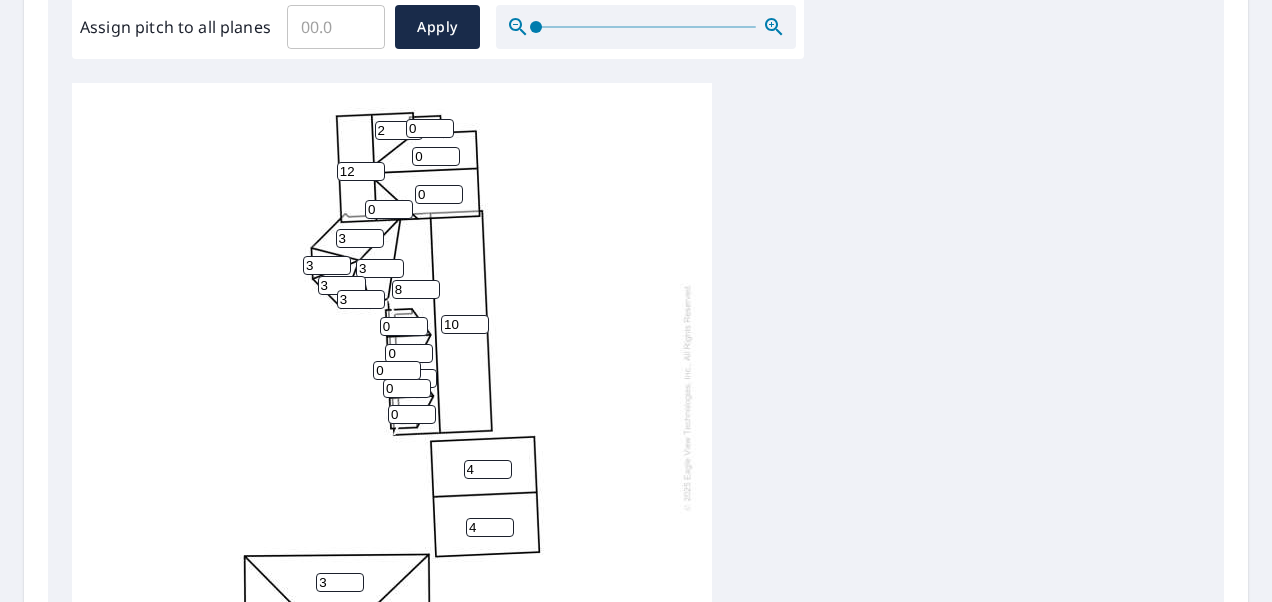 click on "2" at bounding box center [399, 130] 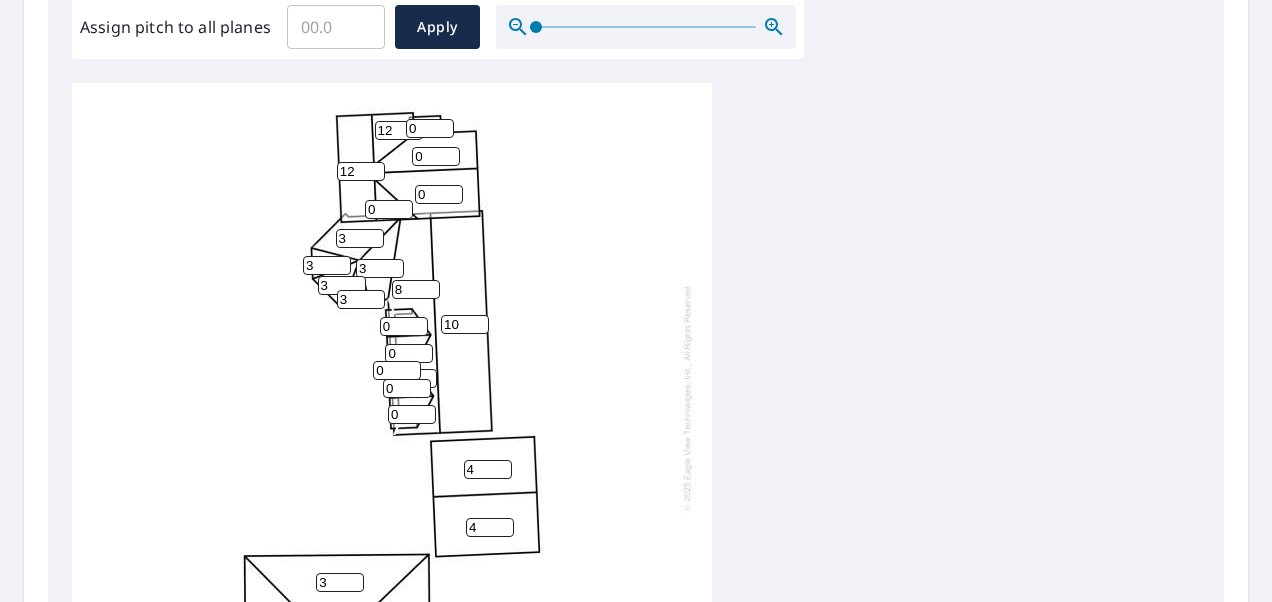 type on "12" 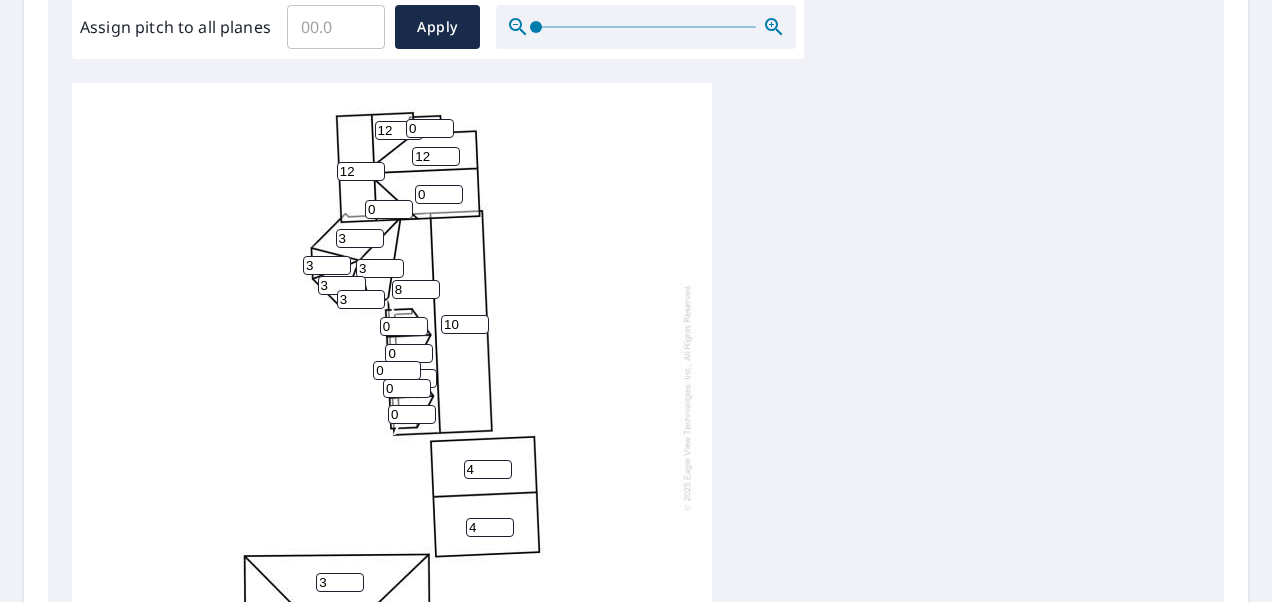type on "12" 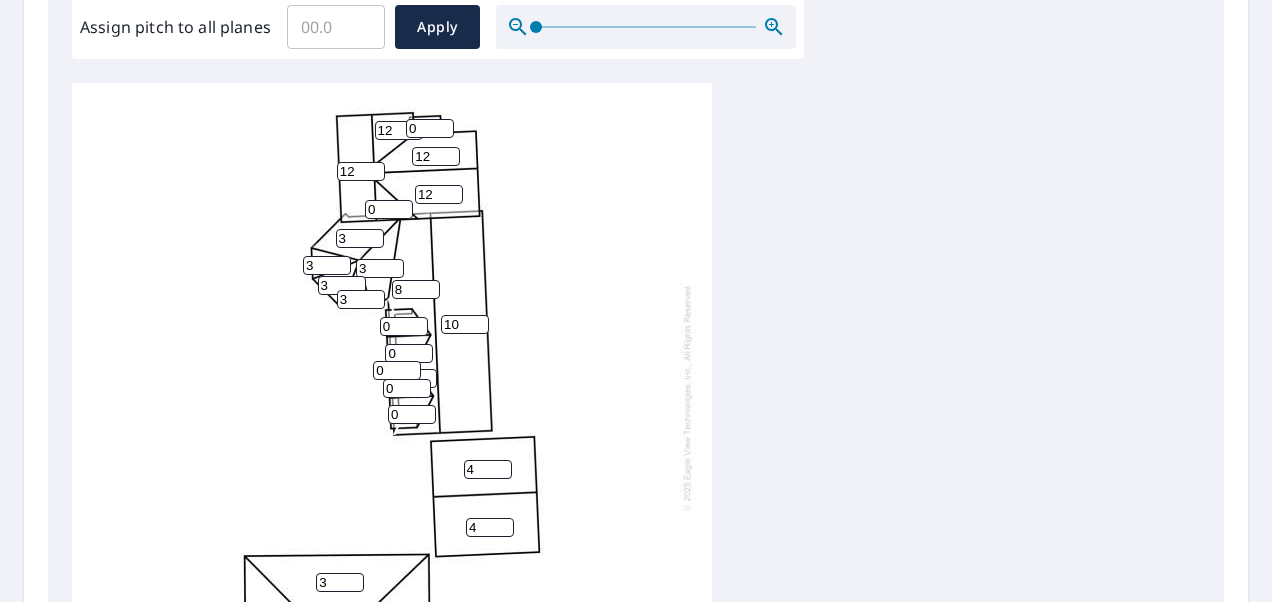 type on "12" 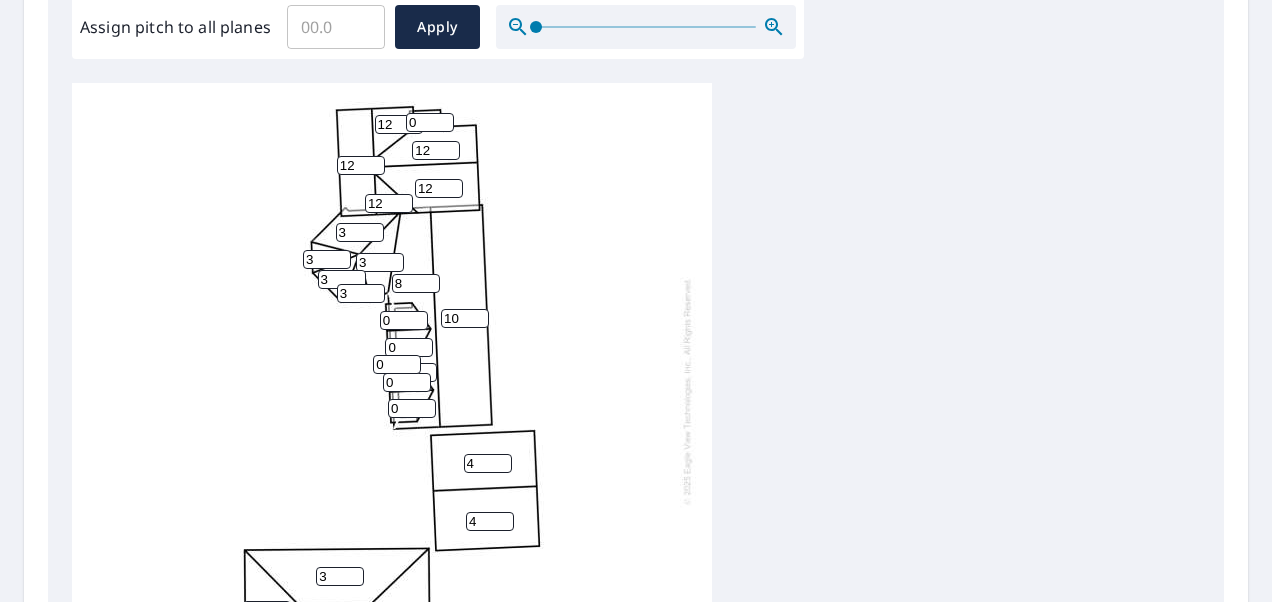 scroll, scrollTop: 20, scrollLeft: 0, axis: vertical 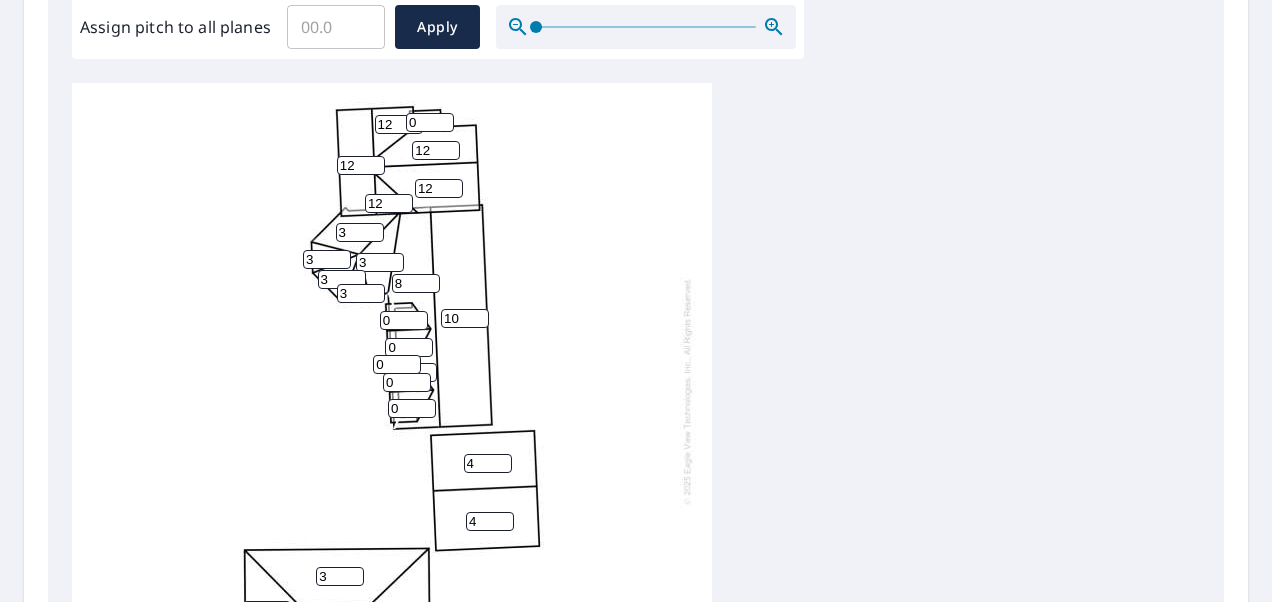 type on "12" 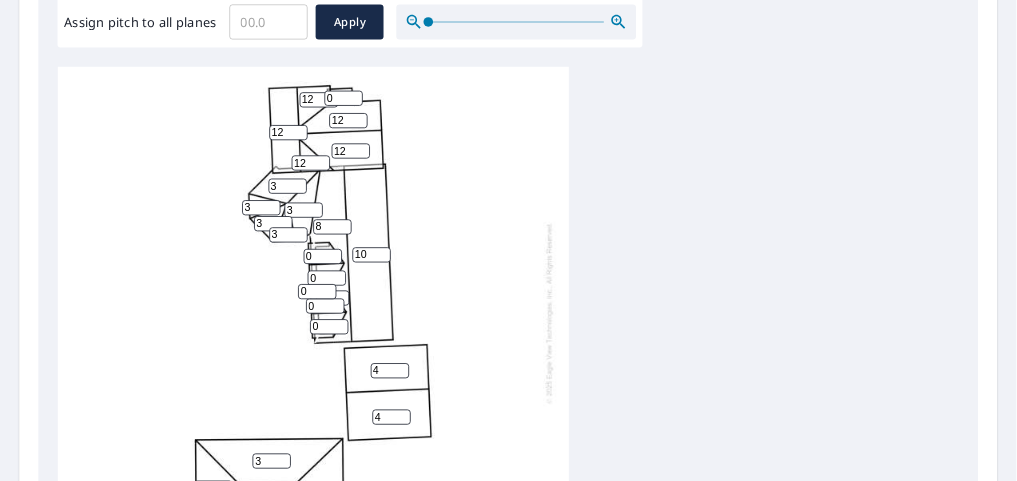 scroll, scrollTop: 0, scrollLeft: 0, axis: both 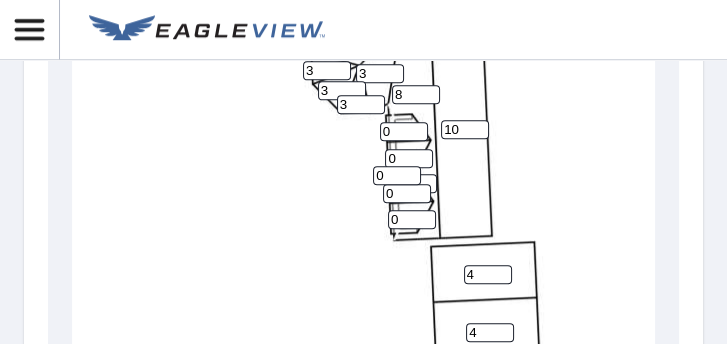 drag, startPoint x: 396, startPoint y: 131, endPoint x: 371, endPoint y: 131, distance: 25 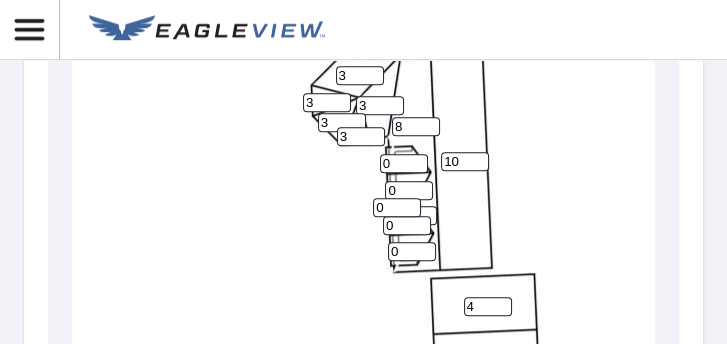 scroll, scrollTop: 1123, scrollLeft: 0, axis: vertical 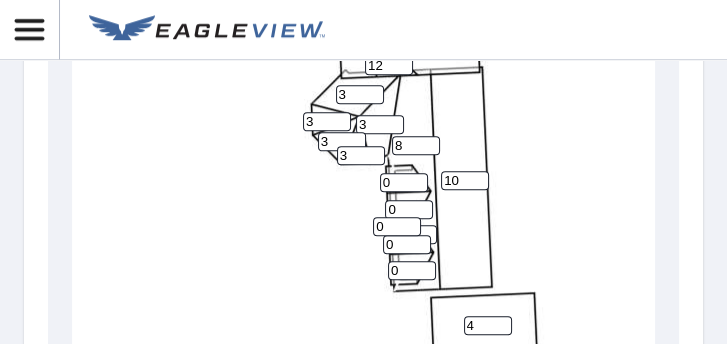 drag, startPoint x: 416, startPoint y: 137, endPoint x: 370, endPoint y: 134, distance: 46.09772 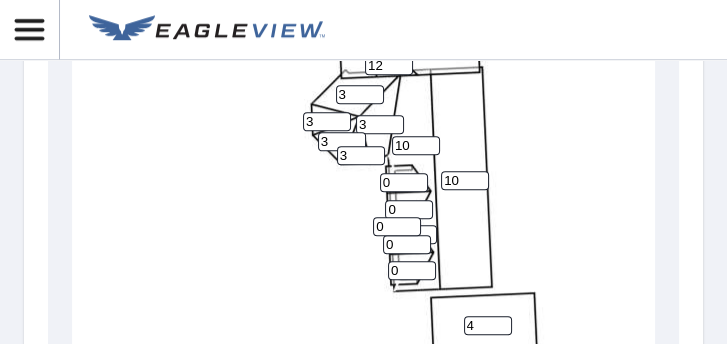 type on "10" 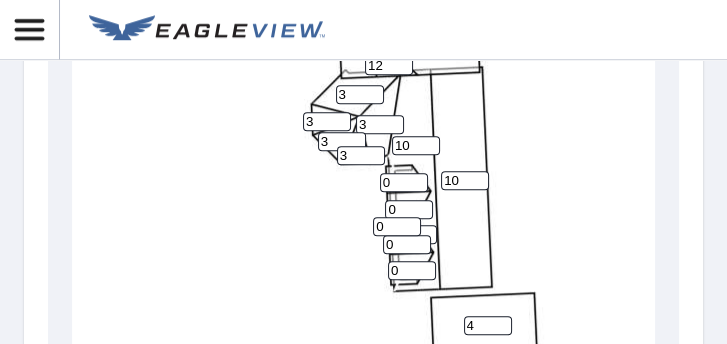 drag, startPoint x: 414, startPoint y: 137, endPoint x: 378, endPoint y: 136, distance: 36.013885 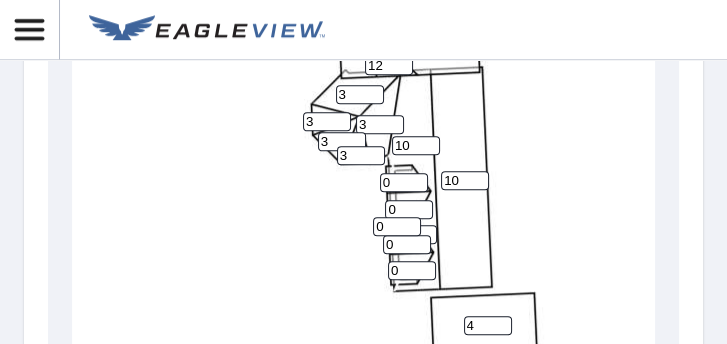click on "10 3 3 4 10 4 12 12 1 12 3 3 3 12 0 0 0 0 3 12 3 0 3 0" at bounding box center [392, 253] 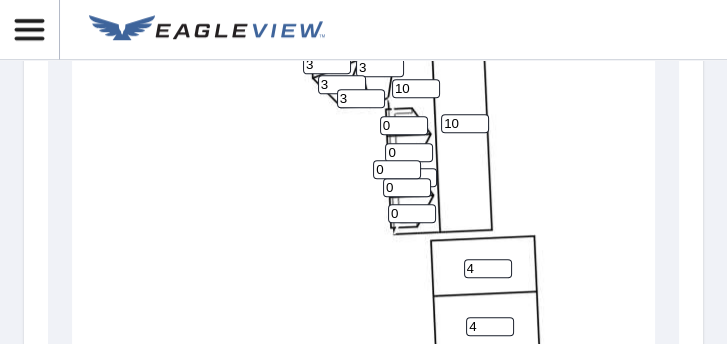 drag, startPoint x: 387, startPoint y: 119, endPoint x: 366, endPoint y: 119, distance: 21 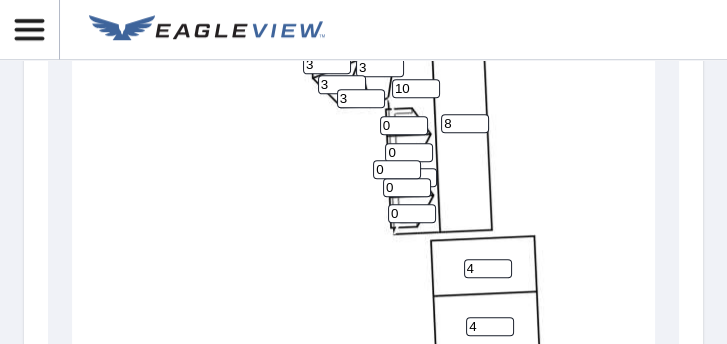 type on "8" 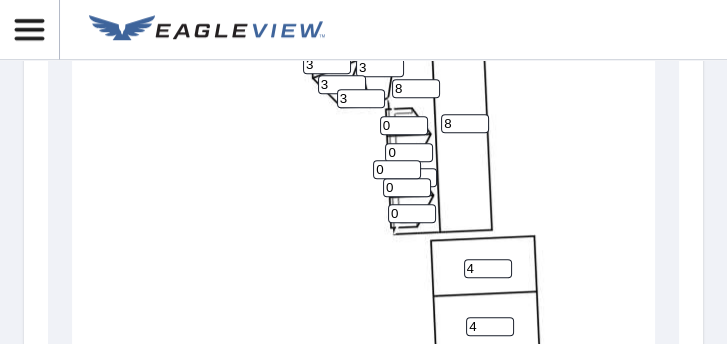 type on "8" 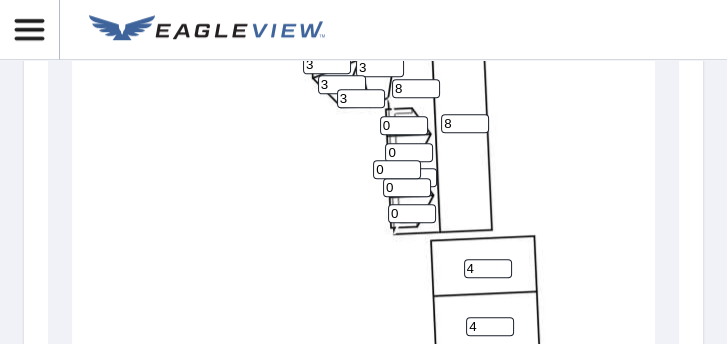 drag, startPoint x: 404, startPoint y: 200, endPoint x: 368, endPoint y: 197, distance: 36.124783 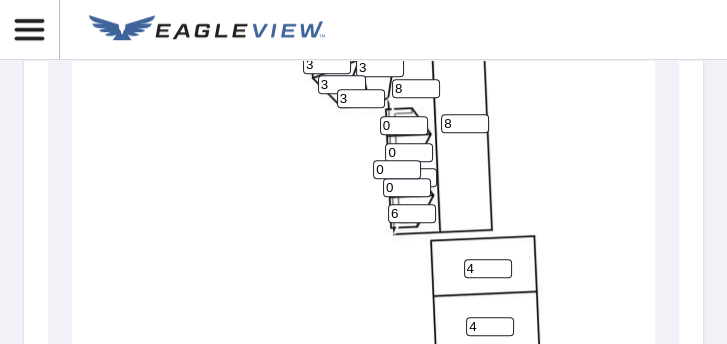 scroll, scrollTop: 0, scrollLeft: 0, axis: both 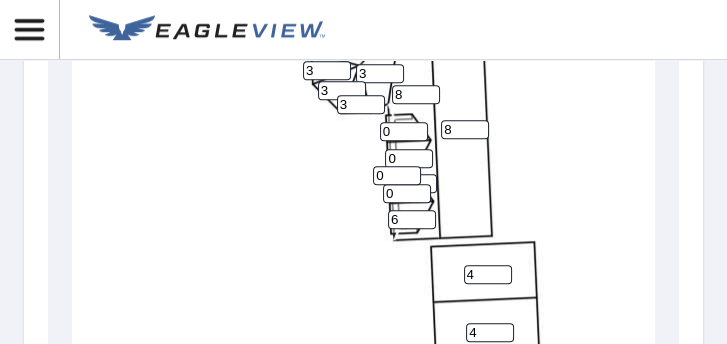 type on "6" 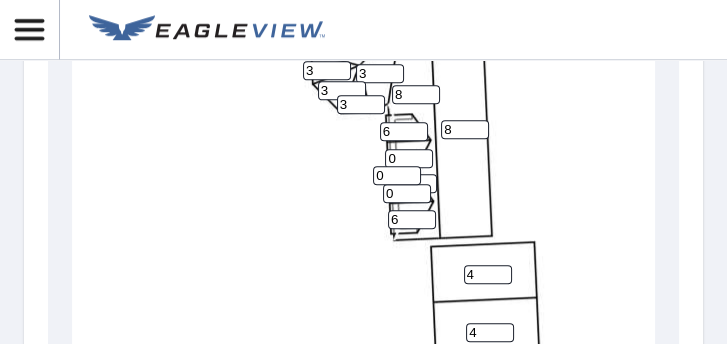 type on "6" 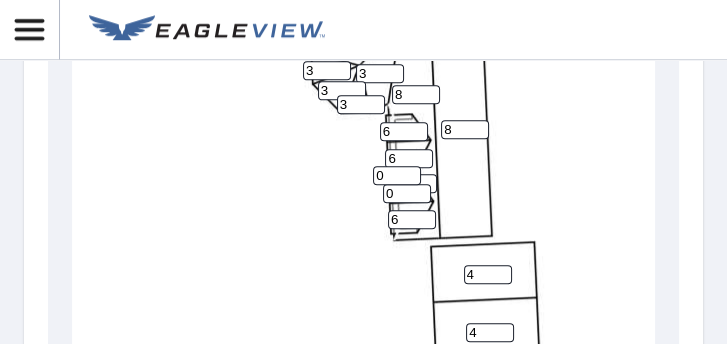 type on "6" 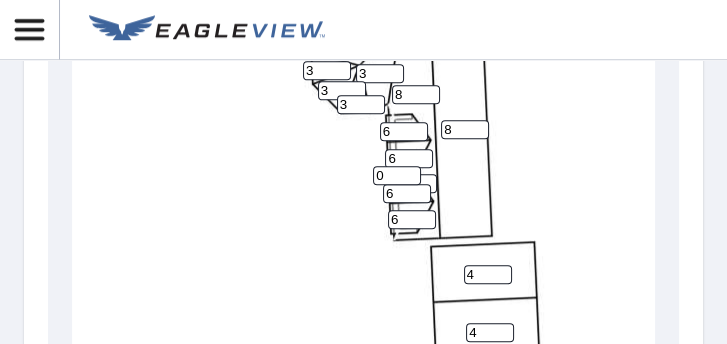 type on "6" 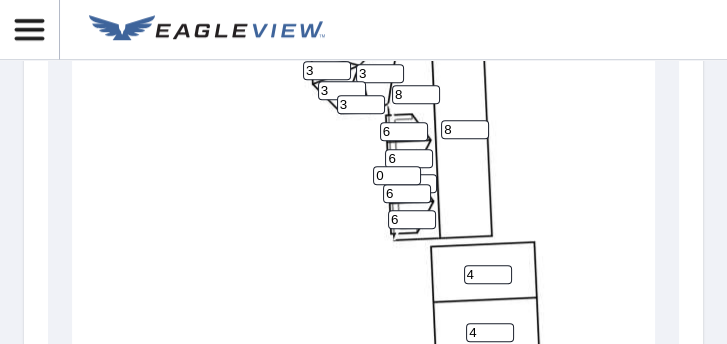 drag, startPoint x: 390, startPoint y: 172, endPoint x: 363, endPoint y: 172, distance: 27 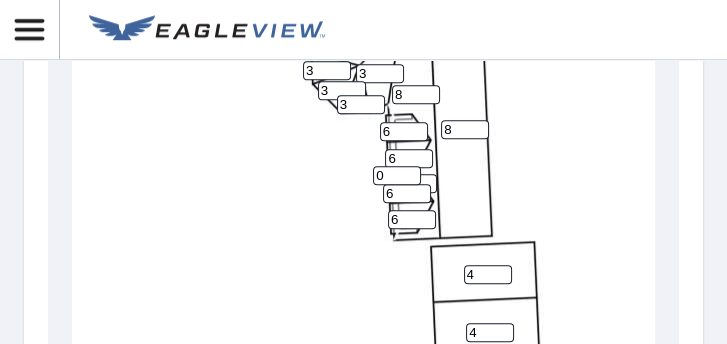 click on "8 3 3 4 8 4 12 12 1 12 3 3 3 12 6 6 6 6 3 12 3 0 3 0" at bounding box center (392, 202) 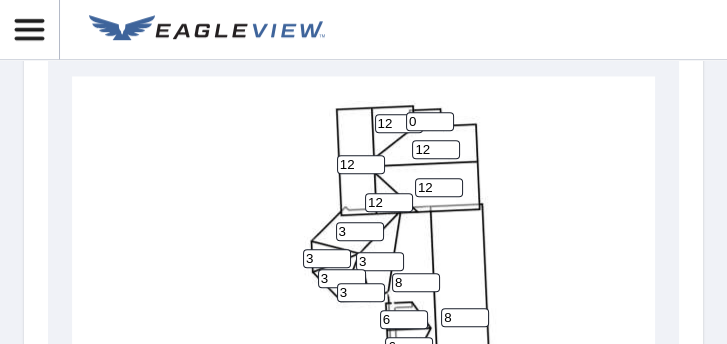 scroll, scrollTop: 989, scrollLeft: 0, axis: vertical 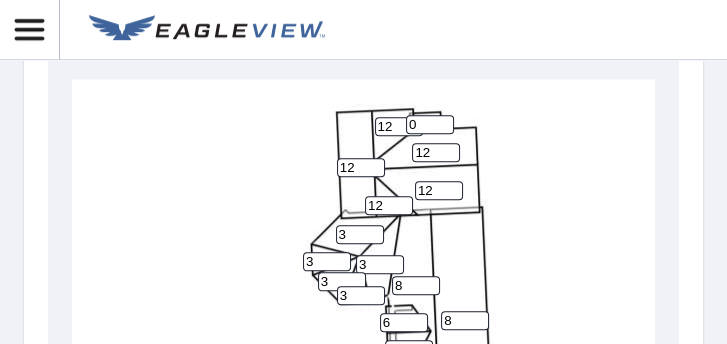 drag, startPoint x: 425, startPoint y: 121, endPoint x: 401, endPoint y: 129, distance: 25.298222 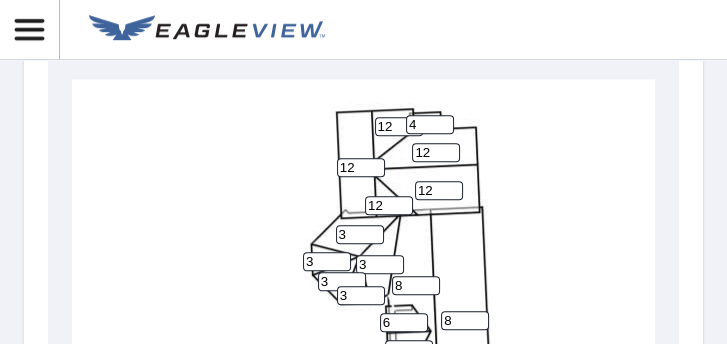 type on "4" 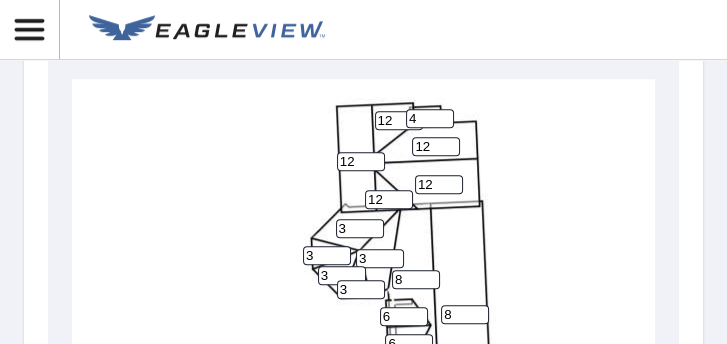 scroll, scrollTop: 14, scrollLeft: 0, axis: vertical 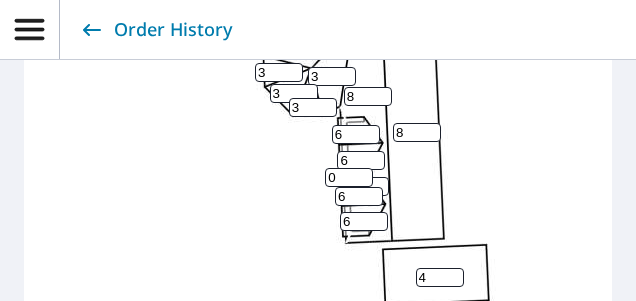 drag, startPoint x: 347, startPoint y: 196, endPoint x: 328, endPoint y: 196, distance: 19 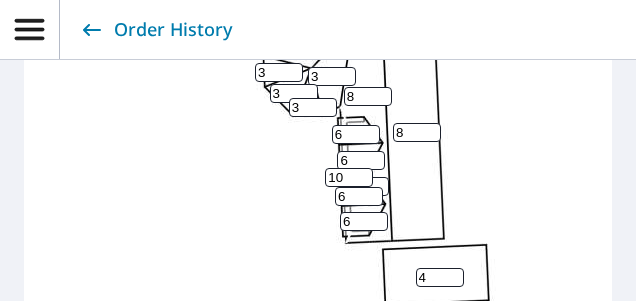 type on "10" 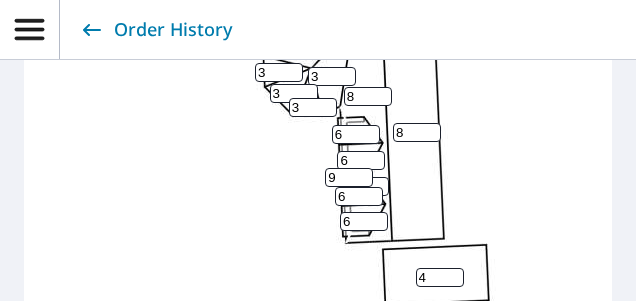 click on "9" at bounding box center (349, 177) 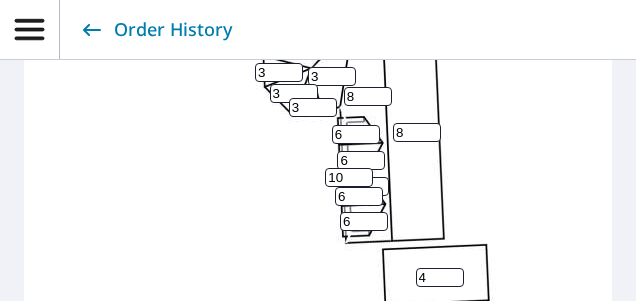 type on "10" 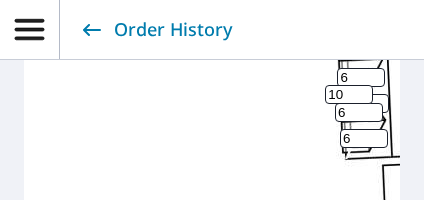 scroll, scrollTop: 1162, scrollLeft: 0, axis: vertical 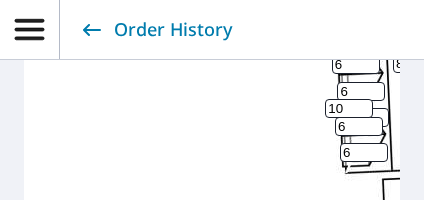 click on "8" at bounding box center [365, 117] 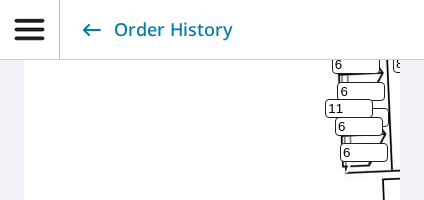 click on "11" at bounding box center (349, 108) 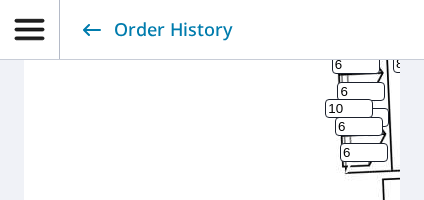 click on "10" at bounding box center (349, 108) 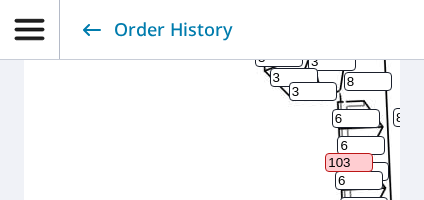 scroll, scrollTop: 1216, scrollLeft: 0, axis: vertical 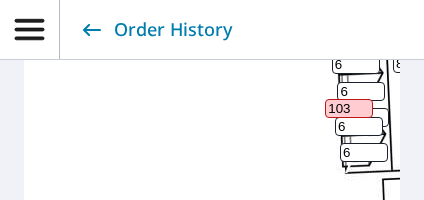 type on "10" 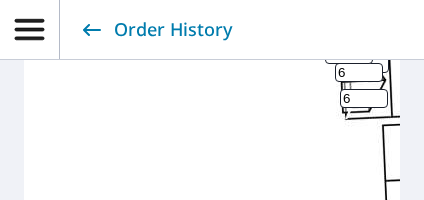 scroll, scrollTop: 1162, scrollLeft: 0, axis: vertical 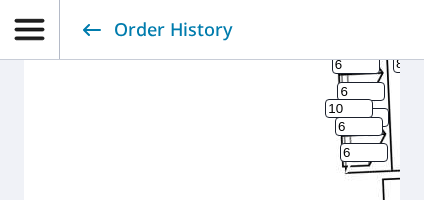 click on "10" at bounding box center (349, 108) 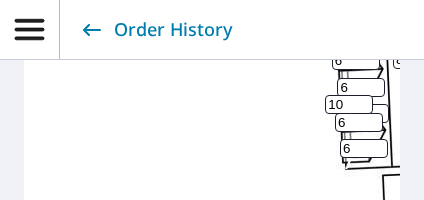 scroll, scrollTop: 0, scrollLeft: 0, axis: both 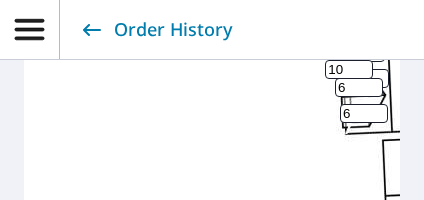 click on "4" at bounding box center (365, 78) 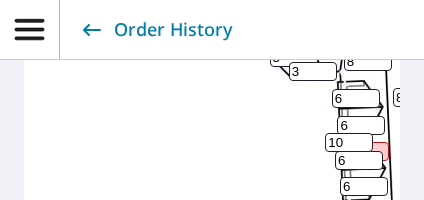 scroll, scrollTop: 1185, scrollLeft: 0, axis: vertical 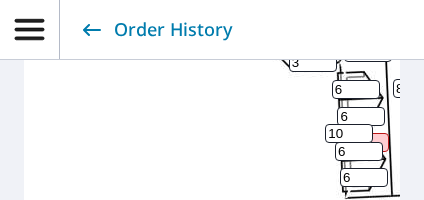 type on "4" 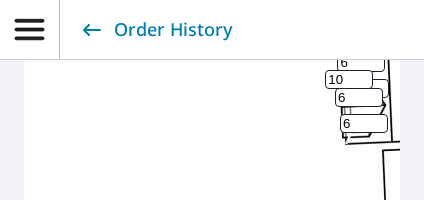 scroll, scrollTop: 1131, scrollLeft: 0, axis: vertical 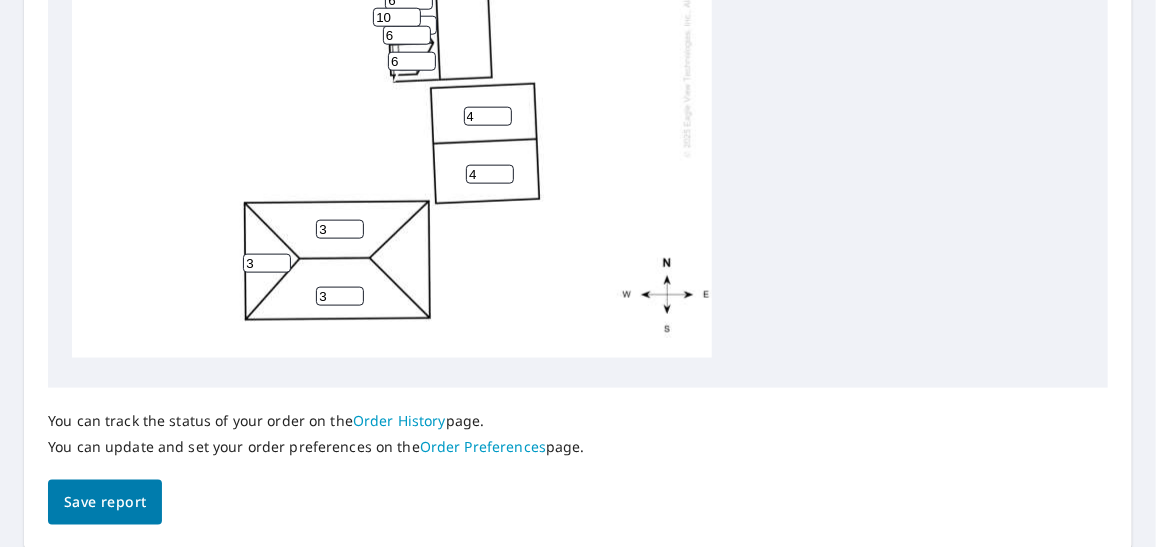 type on "8" 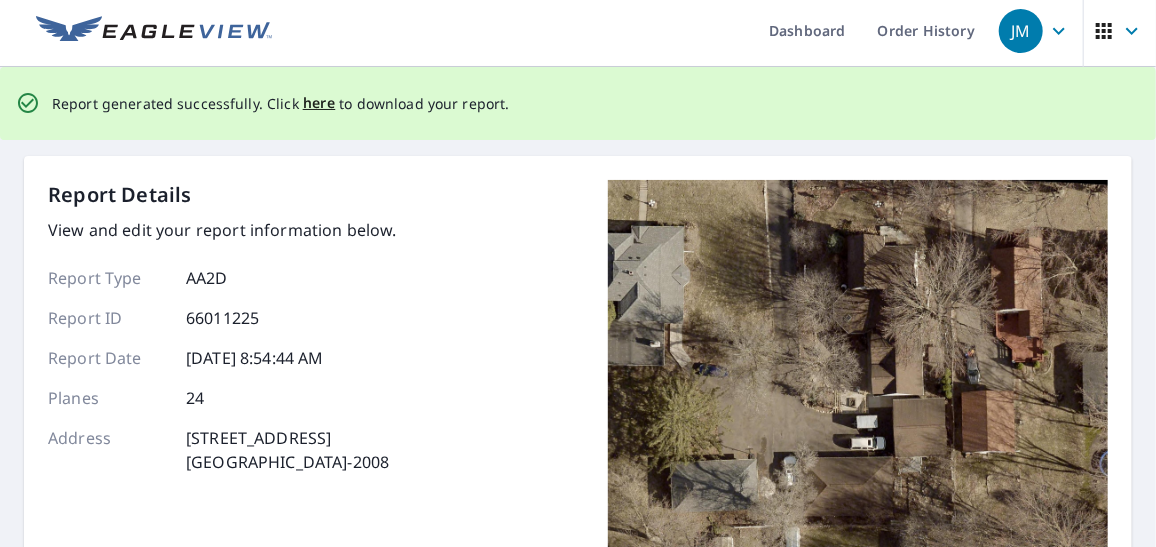 scroll, scrollTop: 0, scrollLeft: 0, axis: both 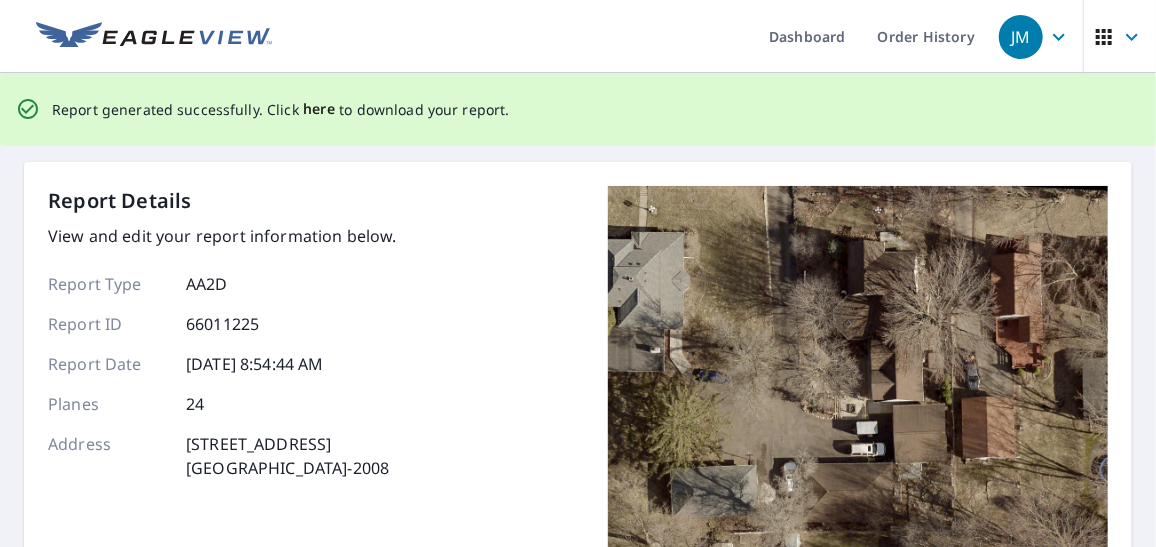 click on "here" at bounding box center (319, 109) 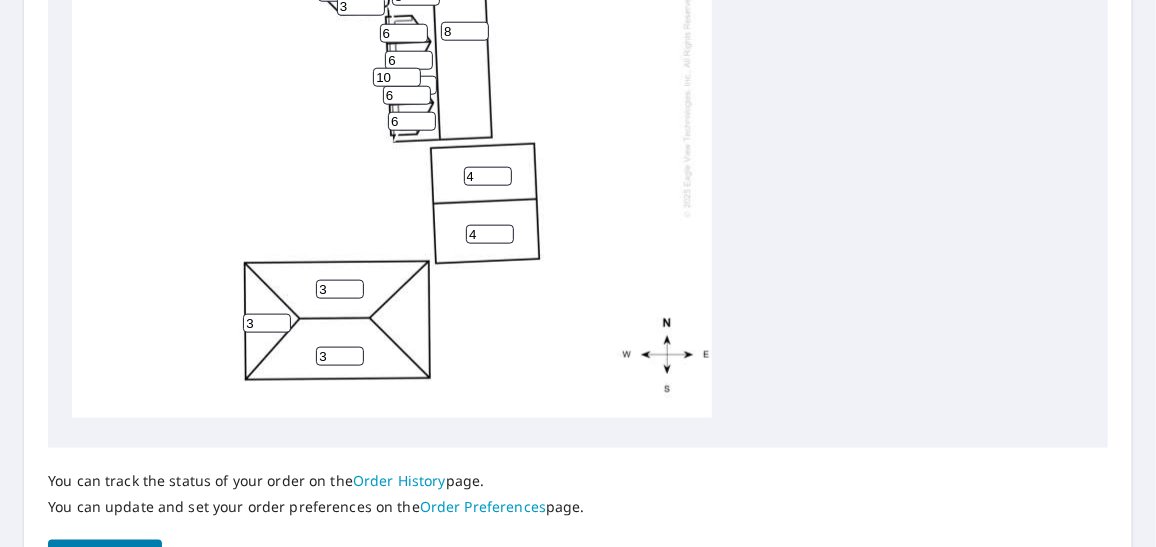 scroll, scrollTop: 909, scrollLeft: 0, axis: vertical 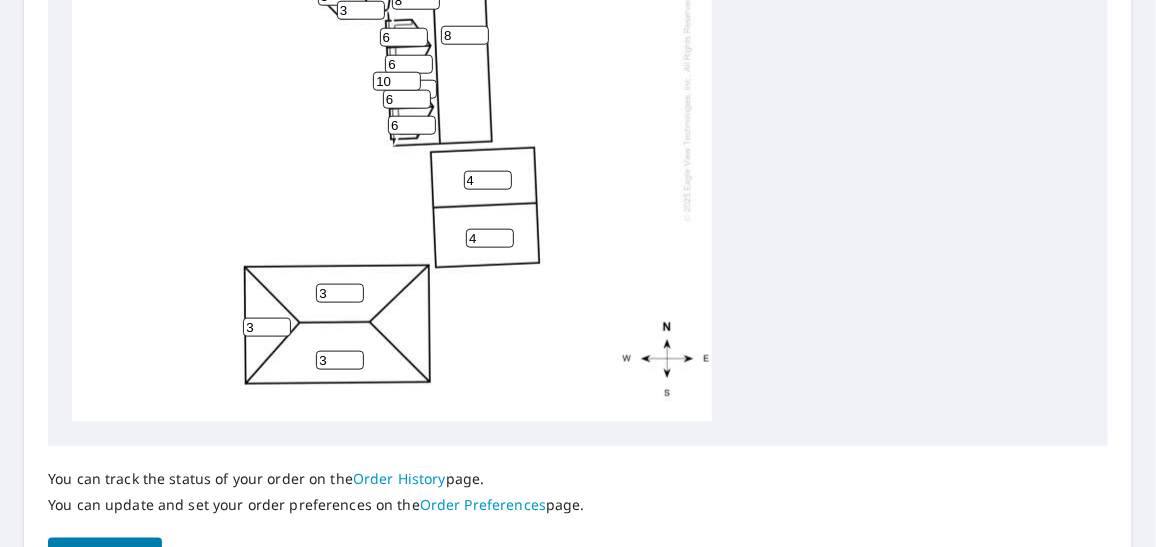 click on "8 3 3 4 8 4 12 12 8 12 3 3 3 12 6 6 6 6 3 12 3 10 3 4" at bounding box center [392, 108] 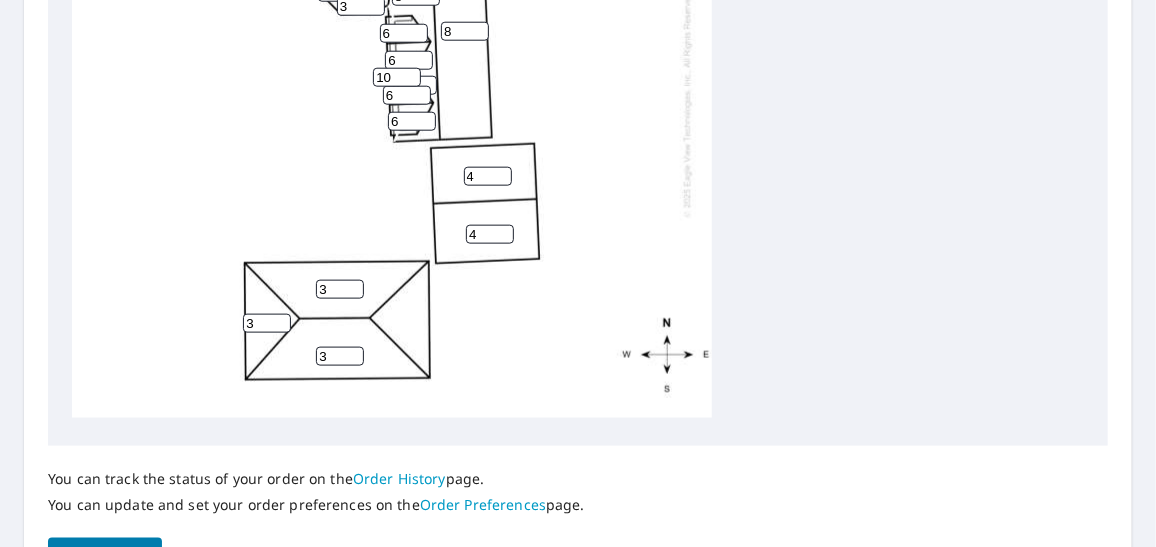 scroll, scrollTop: 0, scrollLeft: 0, axis: both 